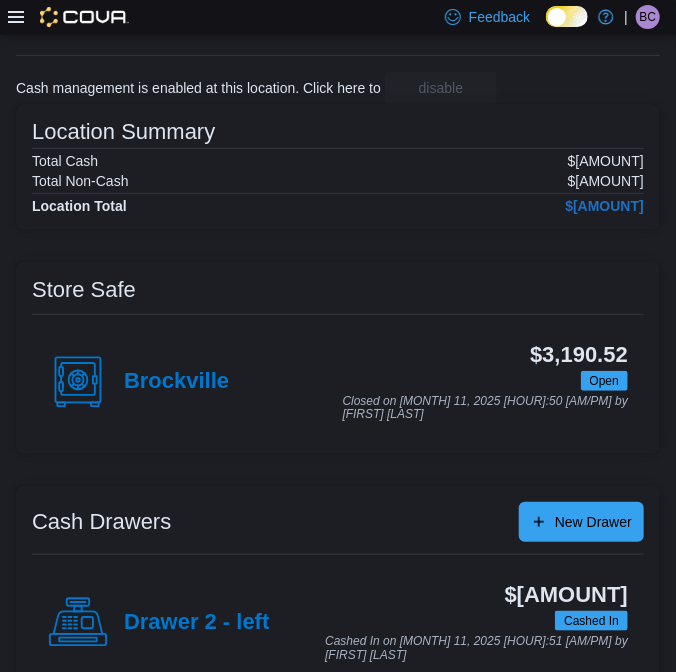scroll, scrollTop: 242, scrollLeft: 0, axis: vertical 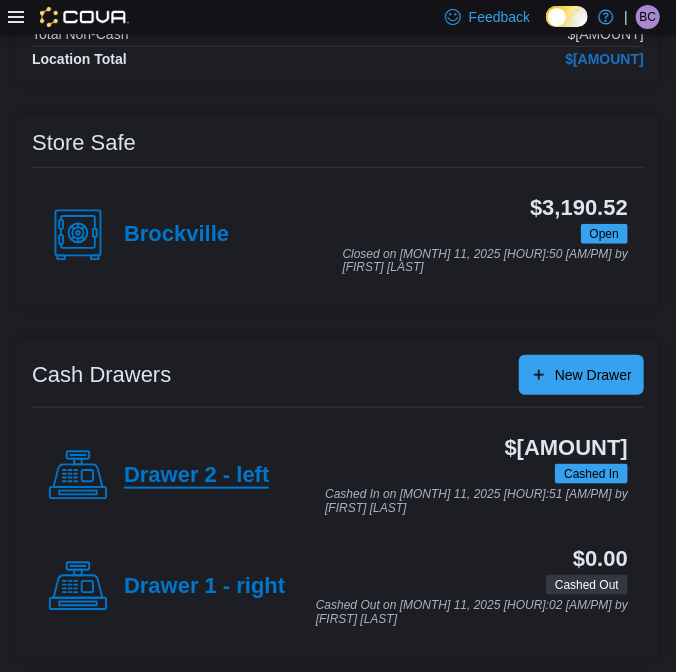 click on "Drawer 2 - left" at bounding box center [196, 476] 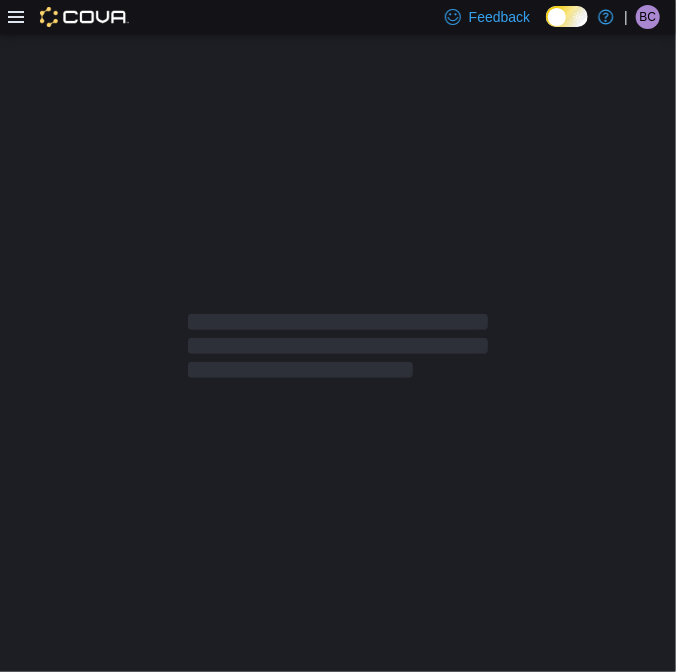 scroll, scrollTop: 0, scrollLeft: 0, axis: both 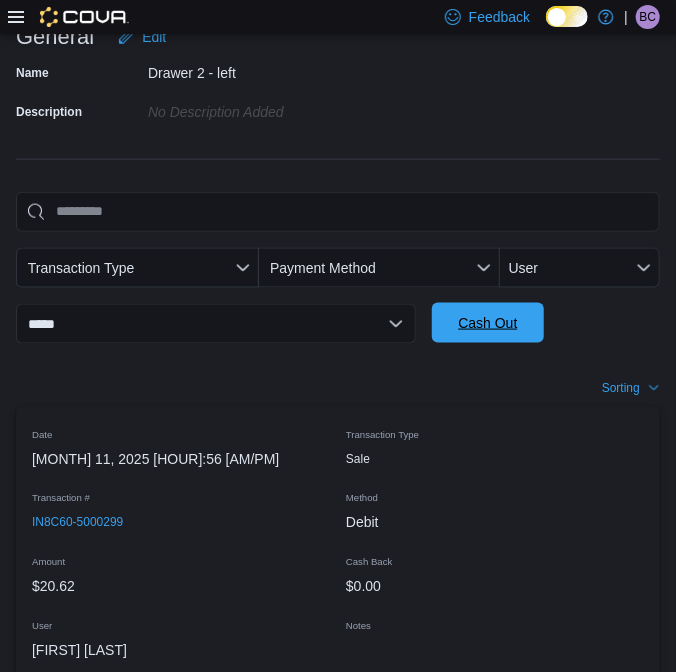 click on "Cash Out" at bounding box center (488, 323) 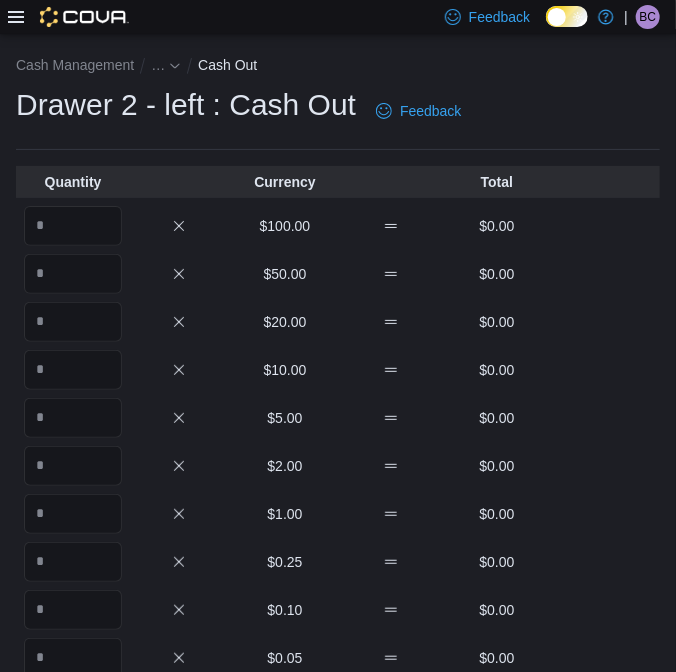 scroll, scrollTop: 0, scrollLeft: 0, axis: both 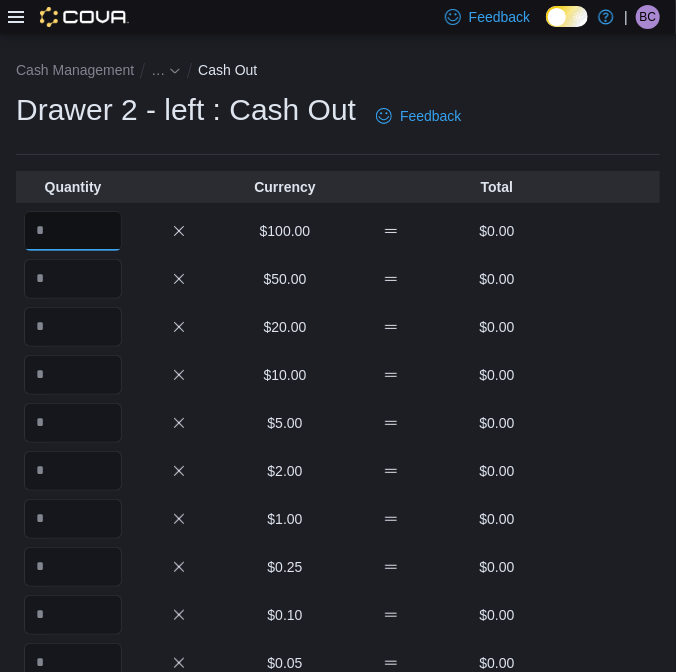 click at bounding box center [73, 231] 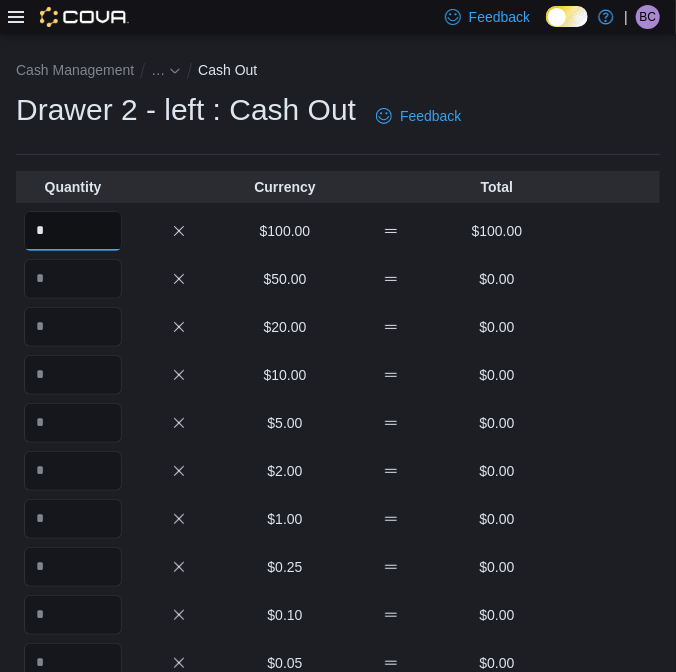 type on "*" 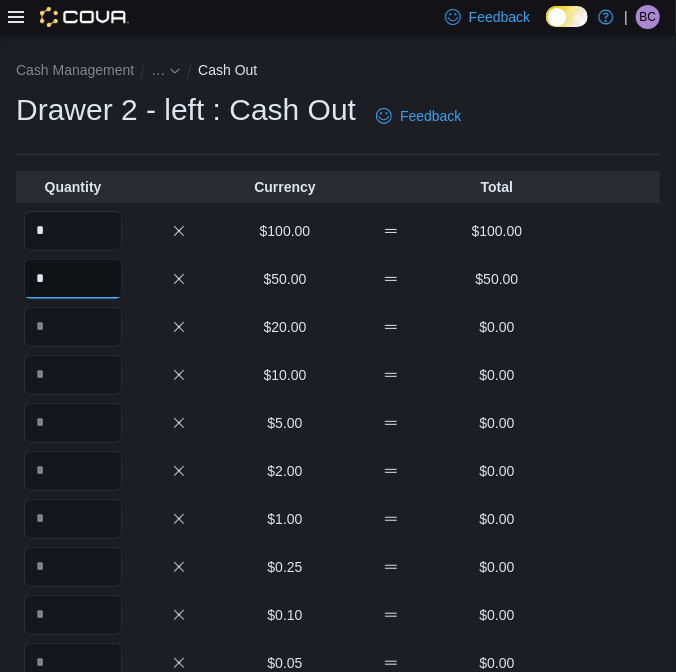 type on "*" 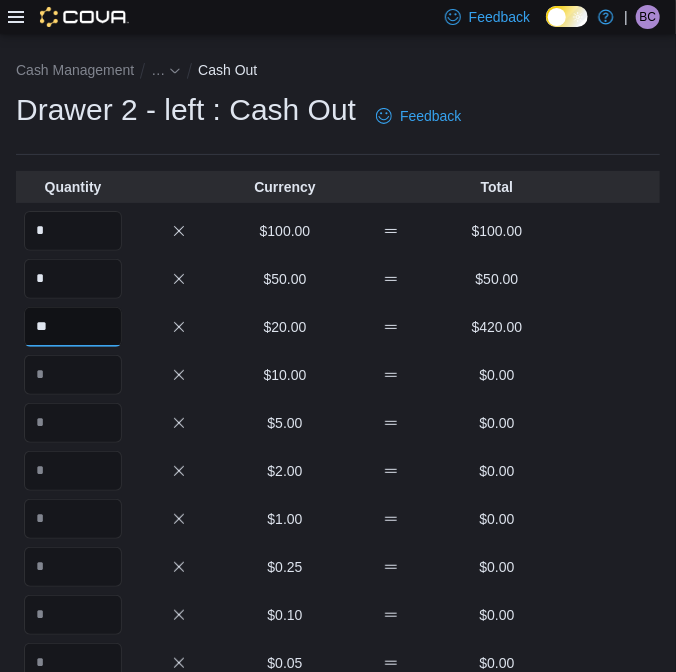 type on "**" 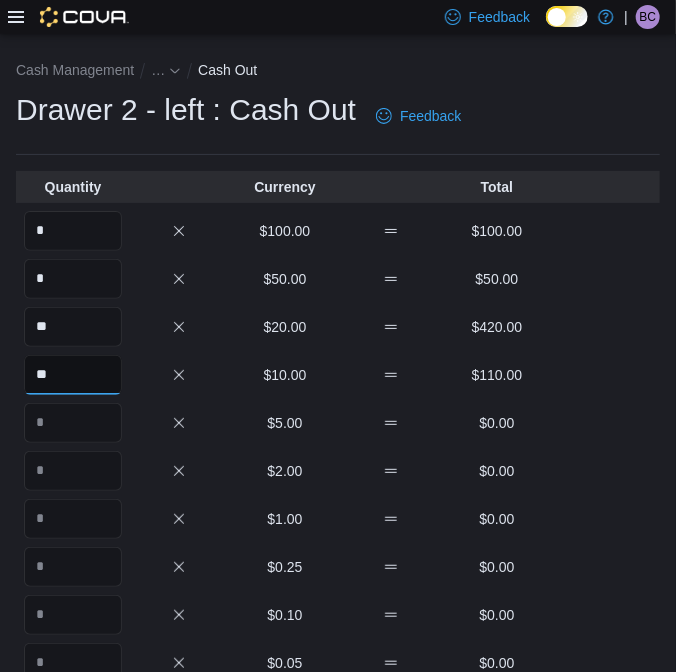 type on "**" 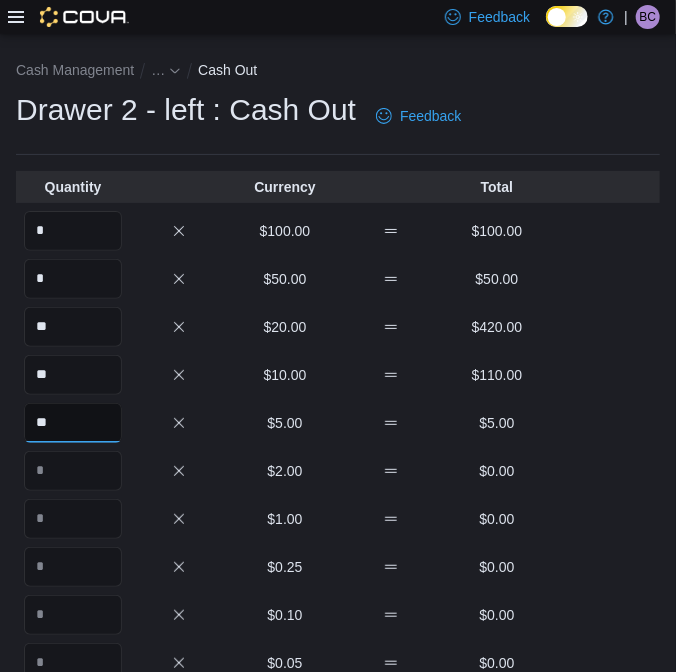 type on "**" 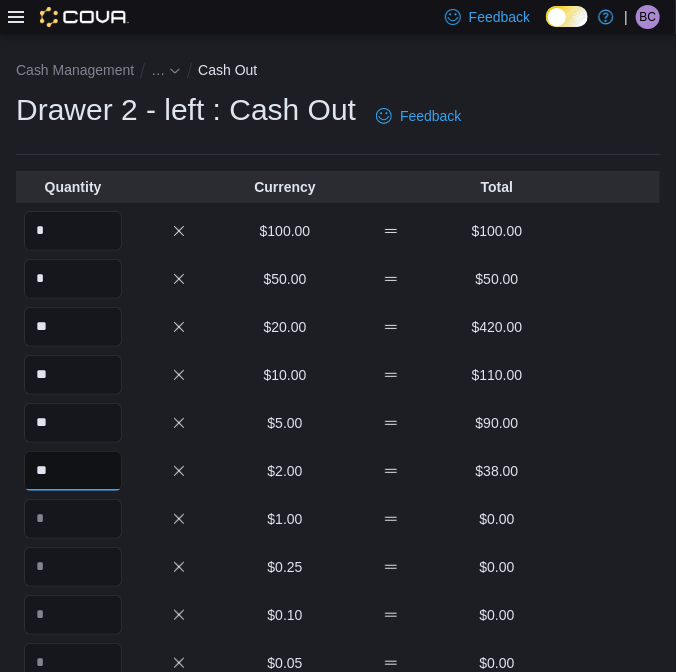 type on "**" 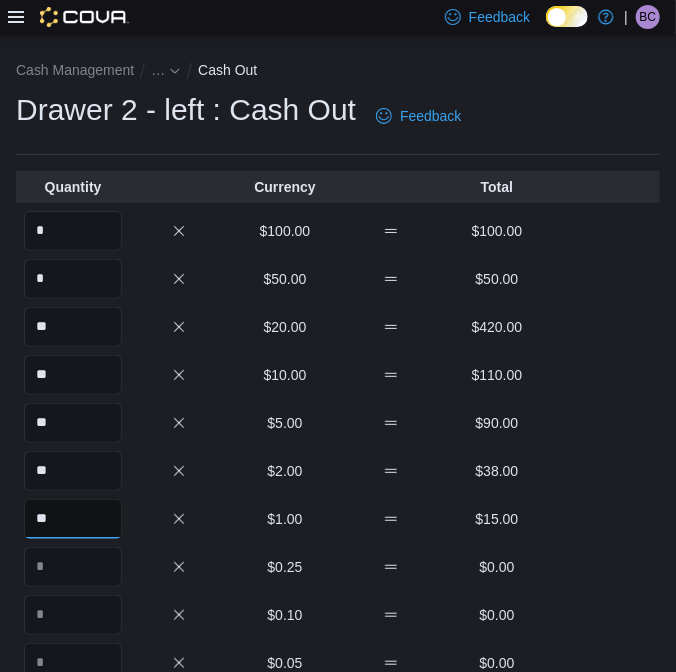 type on "**" 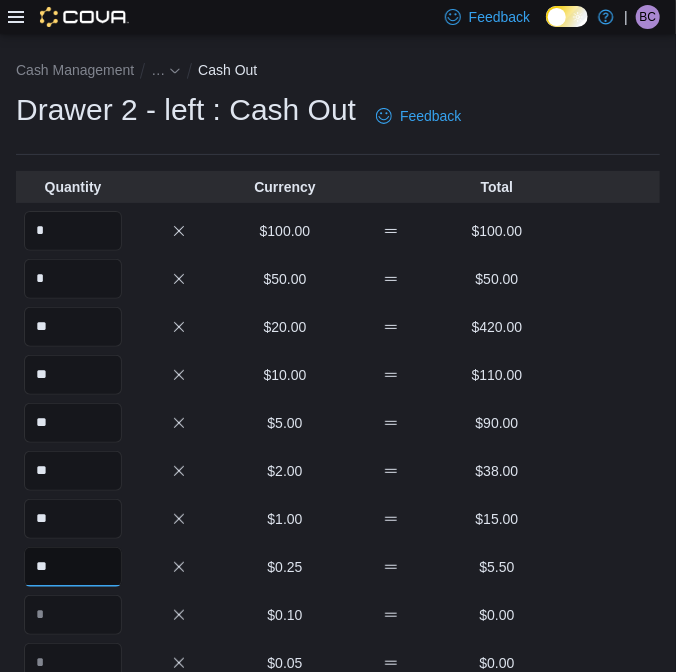 type on "**" 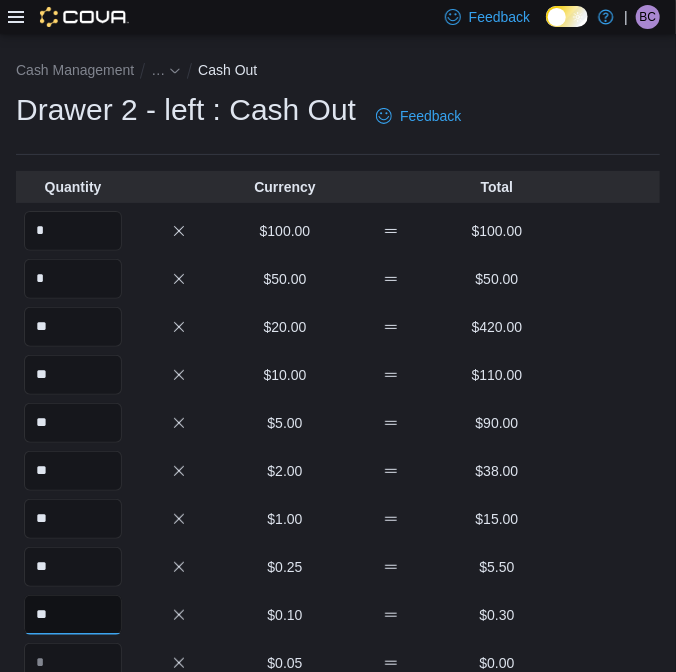 type on "**" 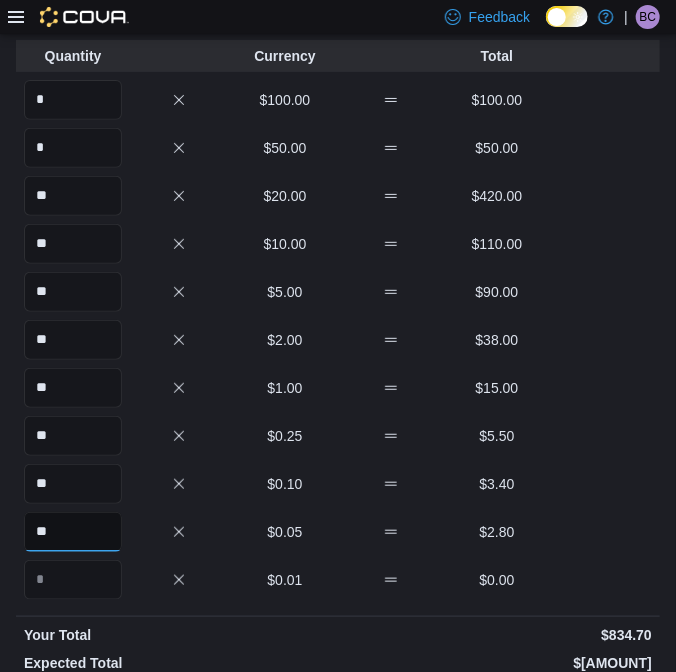 scroll, scrollTop: 283, scrollLeft: 0, axis: vertical 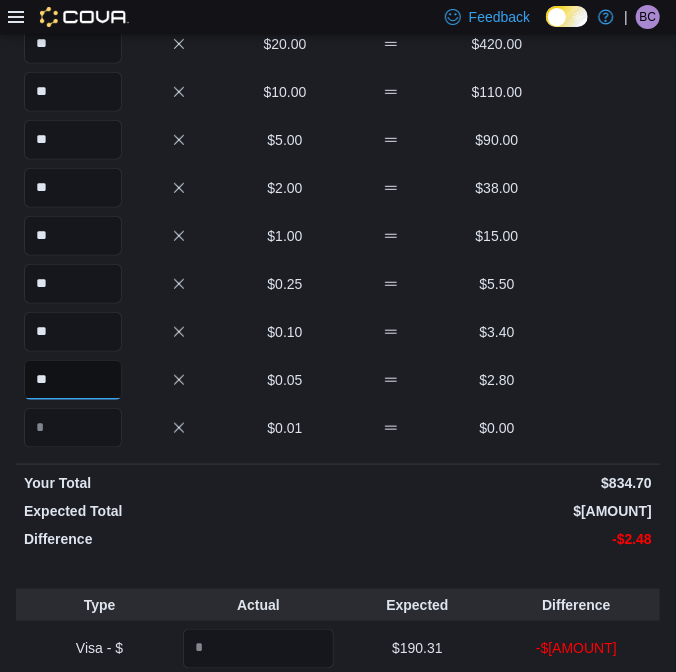 type on "**" 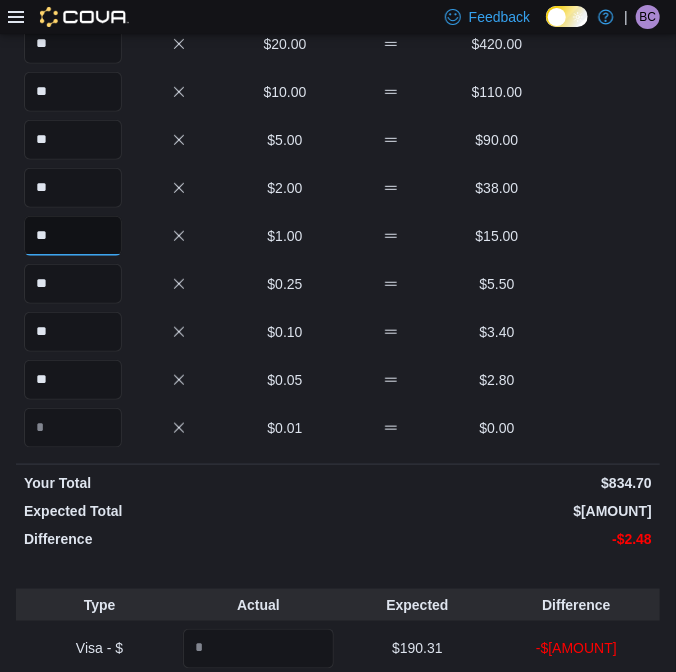 click on "**" at bounding box center (73, 236) 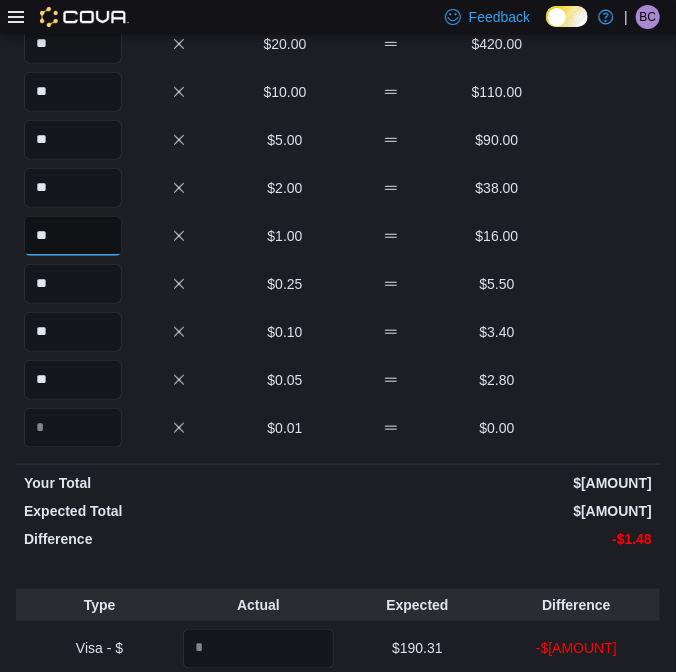 type on "**" 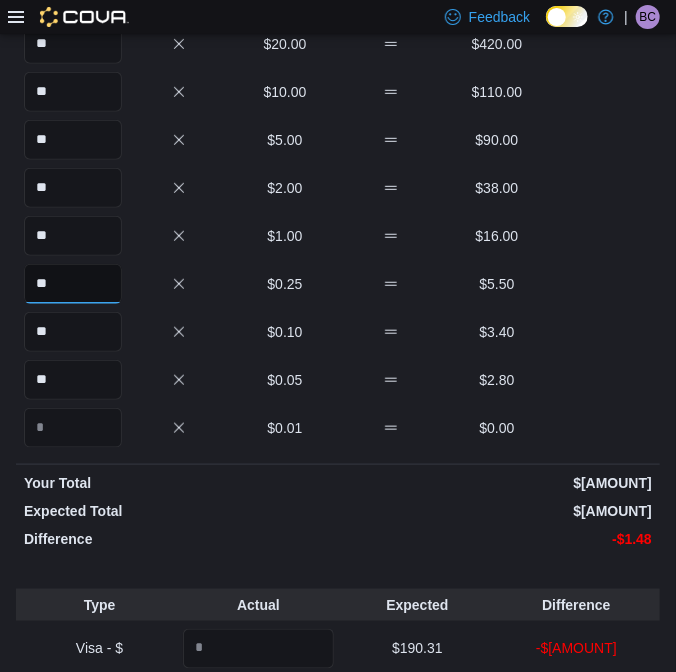 click on "**" at bounding box center (73, 284) 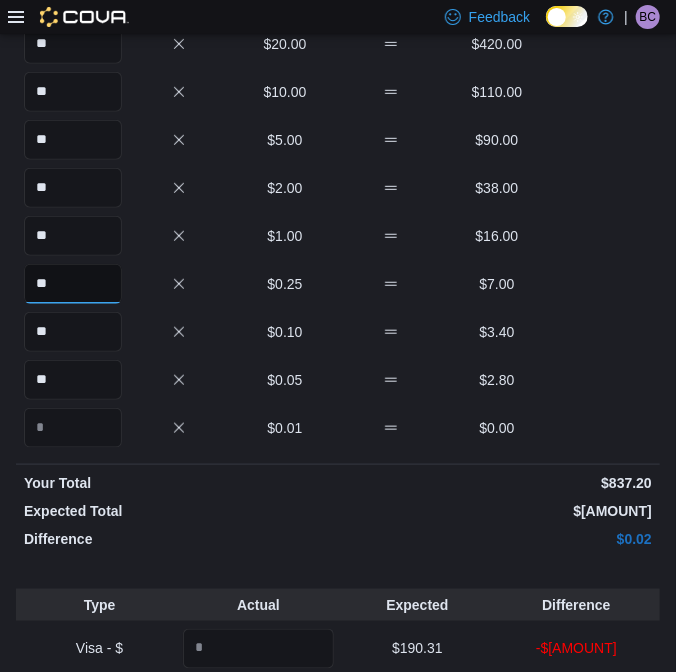 type on "**" 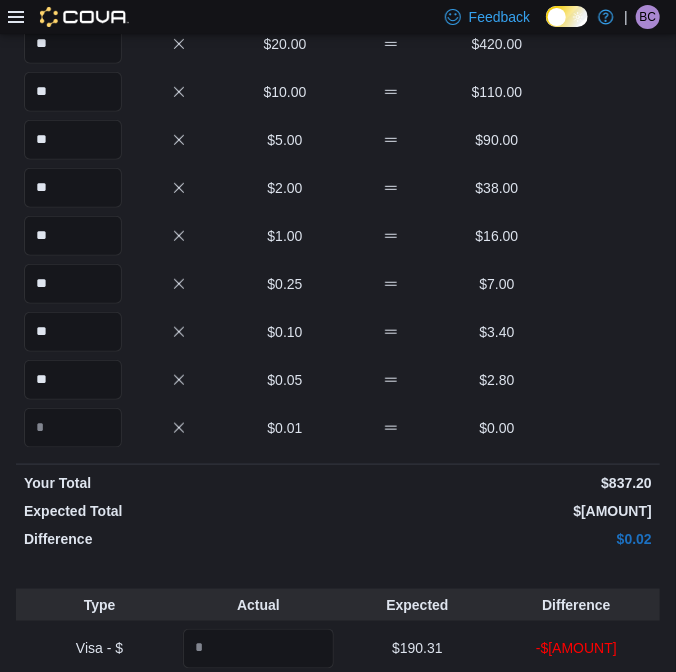 click on "$[AMOUNT]" at bounding box center [497, 511] 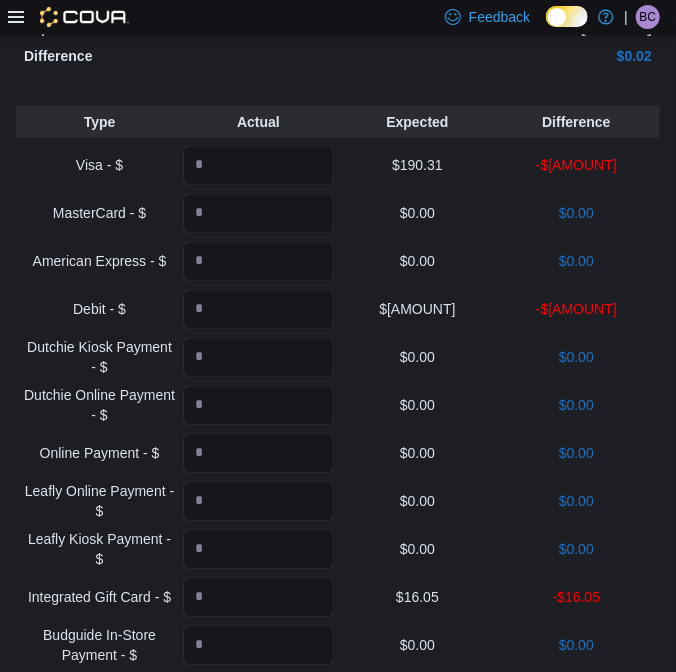 scroll, scrollTop: 738, scrollLeft: 0, axis: vertical 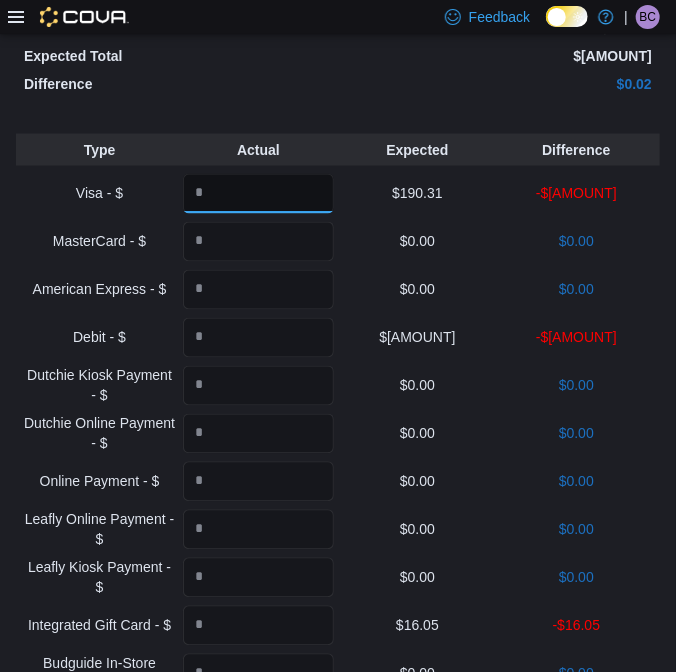 click at bounding box center [258, 194] 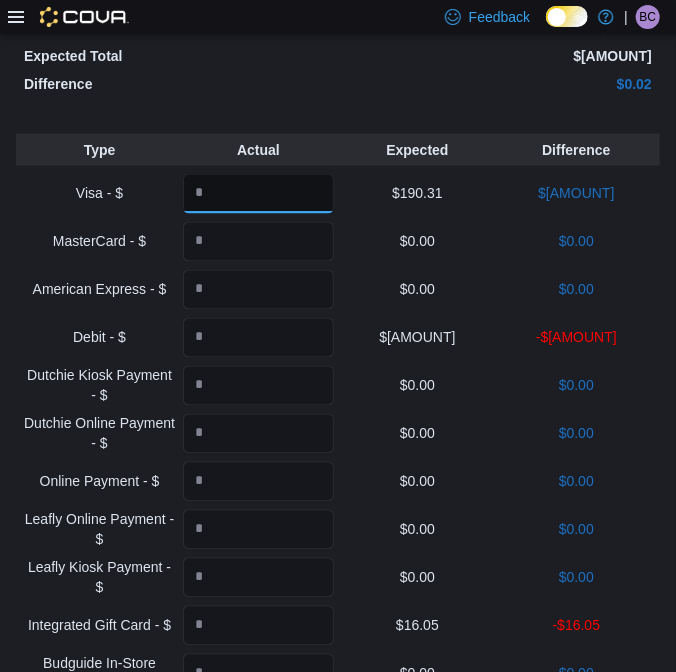 type on "******" 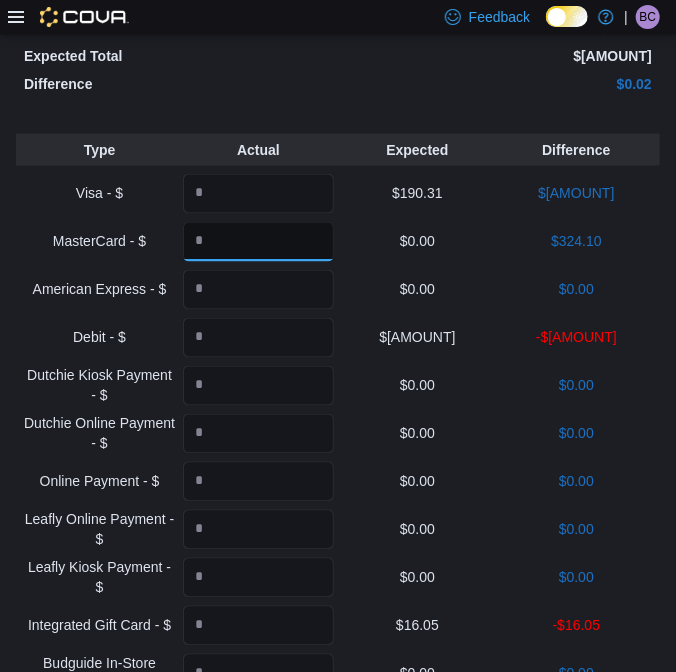 type on "******" 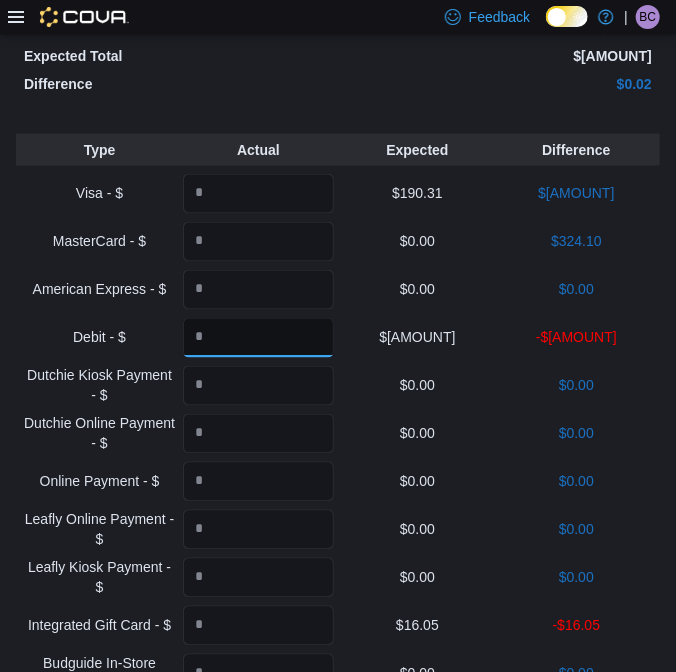 type on "*******" 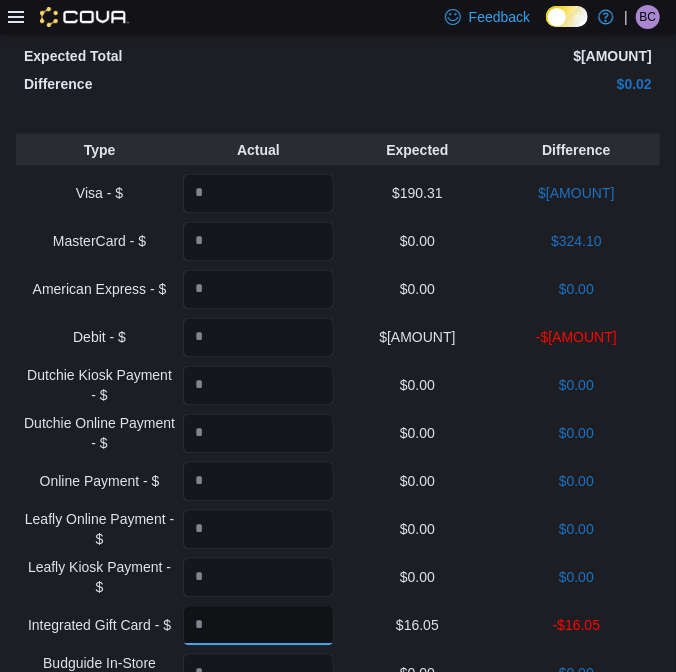 click at bounding box center [258, 626] 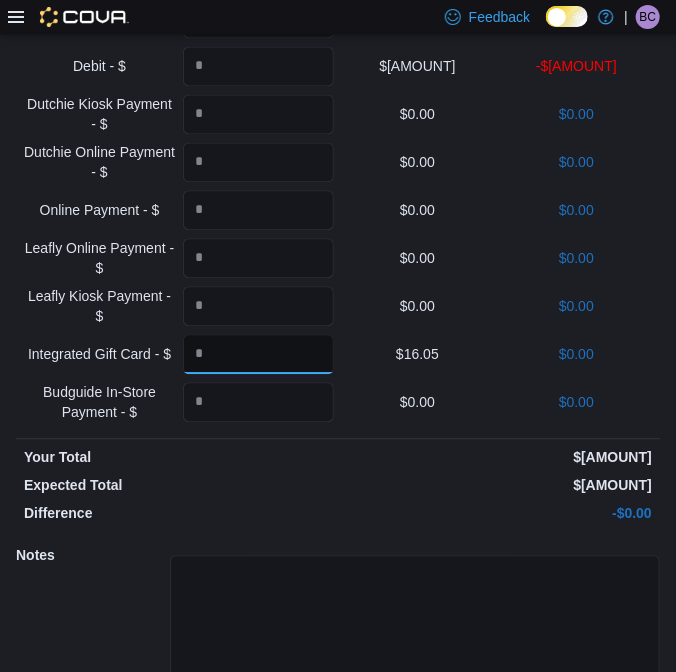 scroll, scrollTop: 1118, scrollLeft: 0, axis: vertical 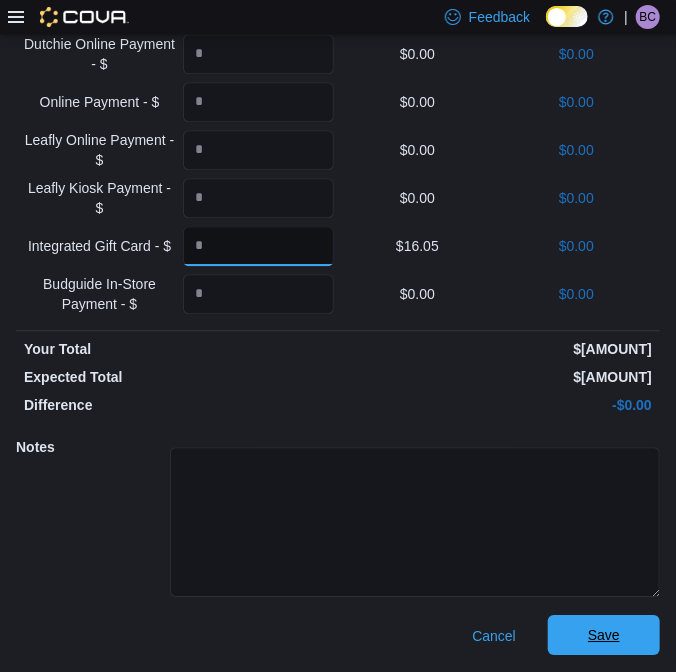 type on "*****" 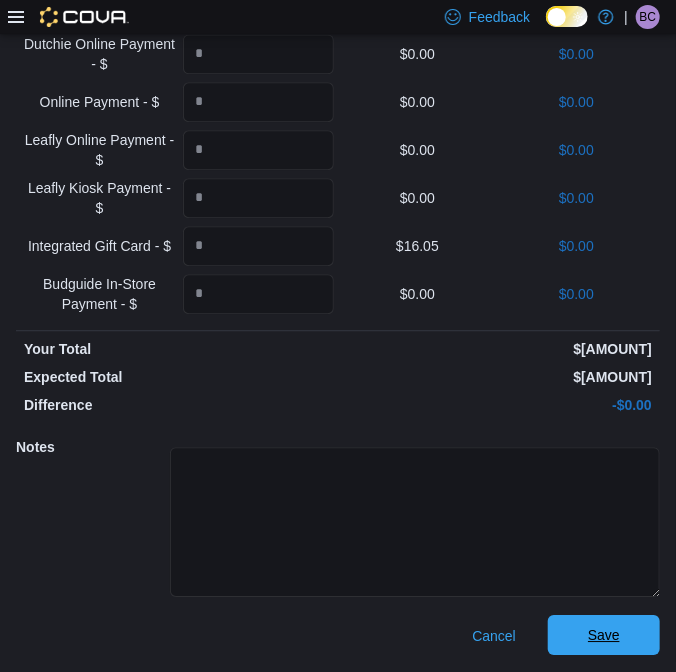 click on "Save" at bounding box center (604, 635) 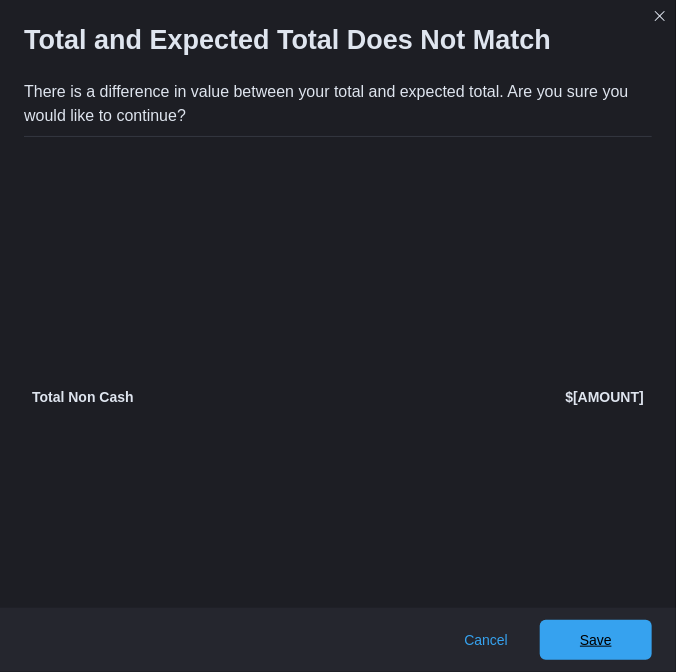 click on "Save" at bounding box center (596, 640) 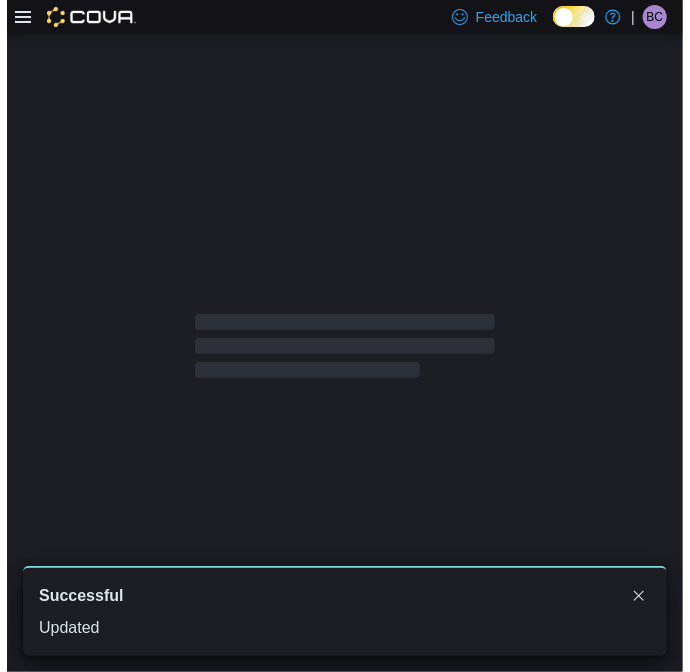 scroll, scrollTop: 0, scrollLeft: 0, axis: both 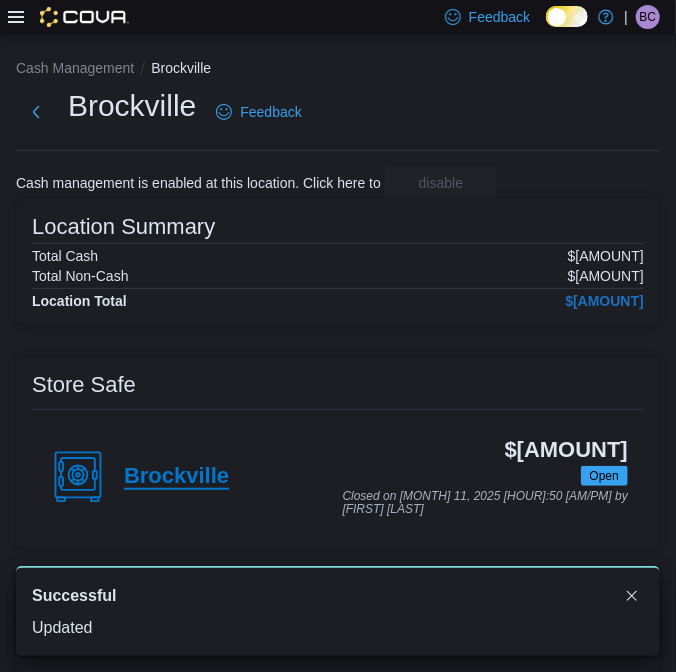 click on "Brockville" at bounding box center [176, 477] 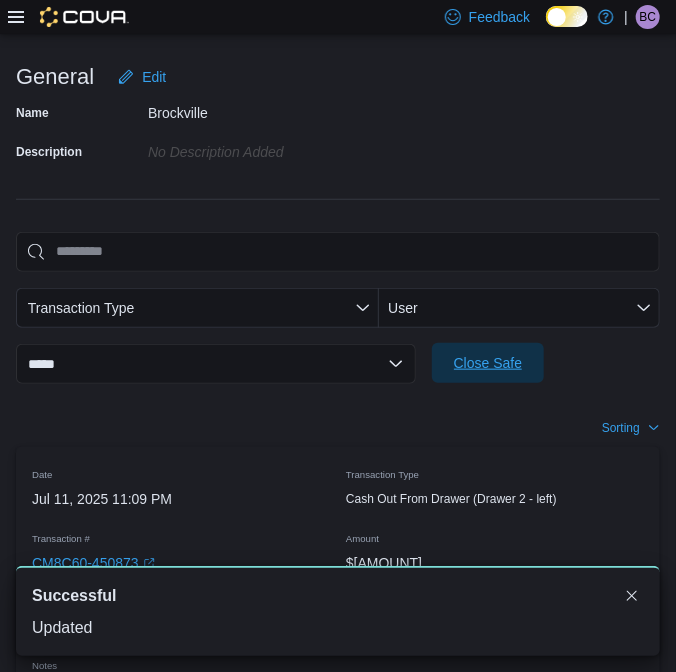 click on "Close Safe" at bounding box center (488, 363) 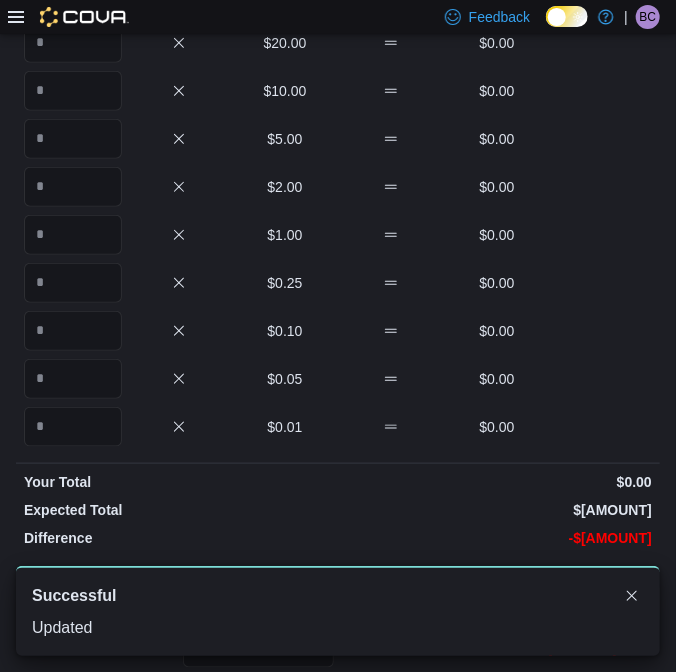 scroll, scrollTop: 151, scrollLeft: 0, axis: vertical 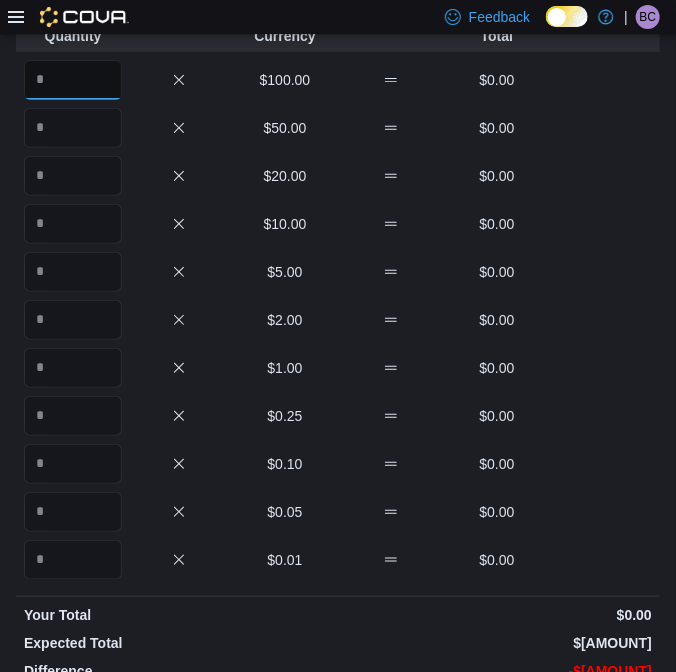 click at bounding box center [73, 80] 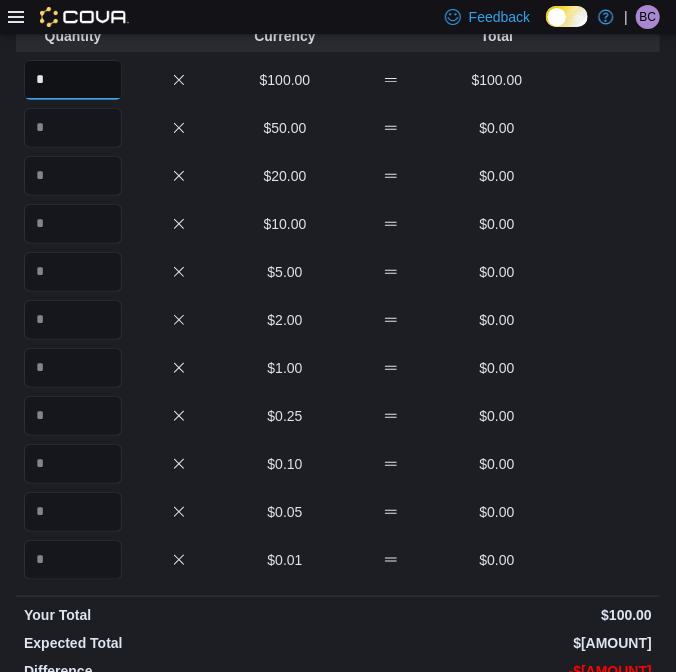 type on "*" 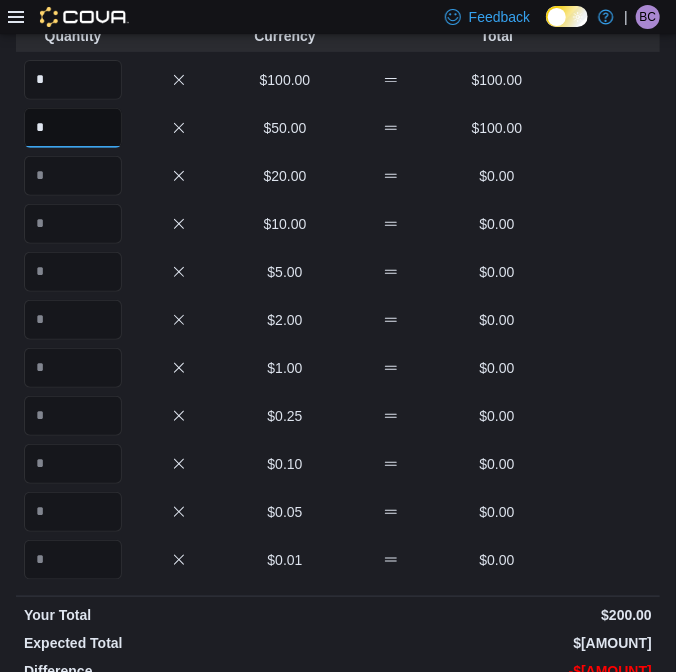 type on "*" 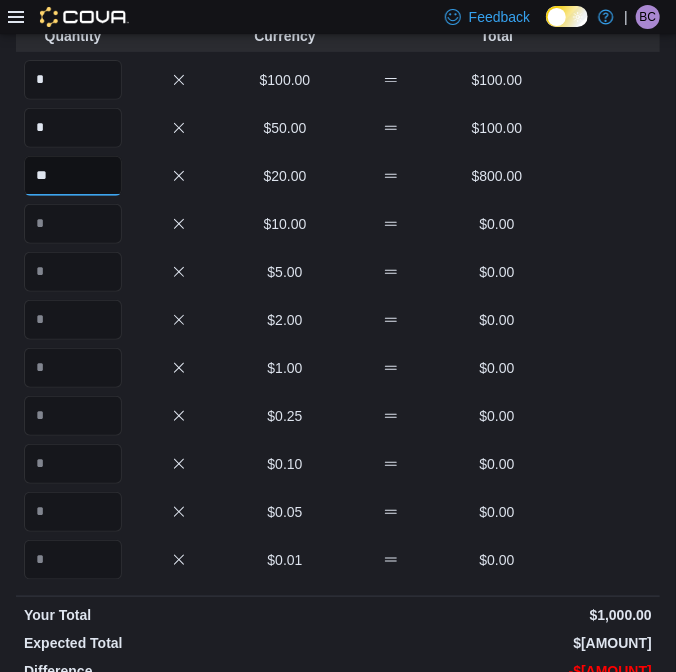 type on "**" 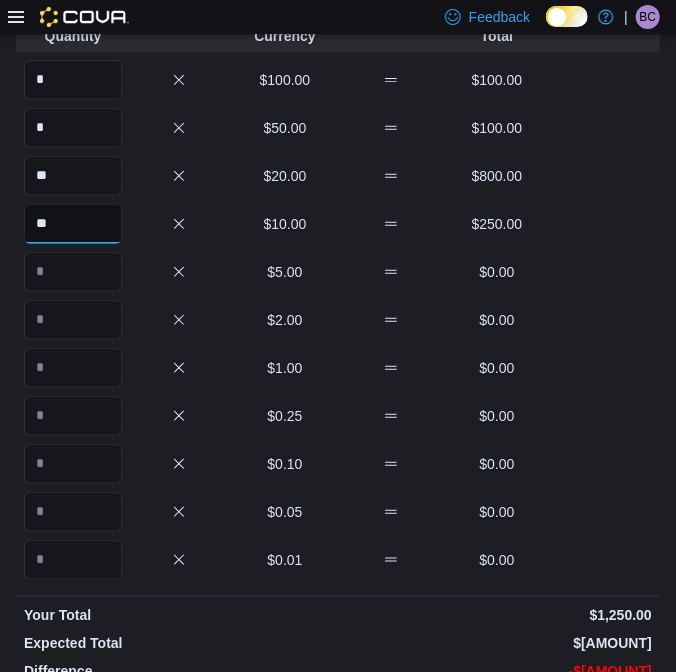 type on "**" 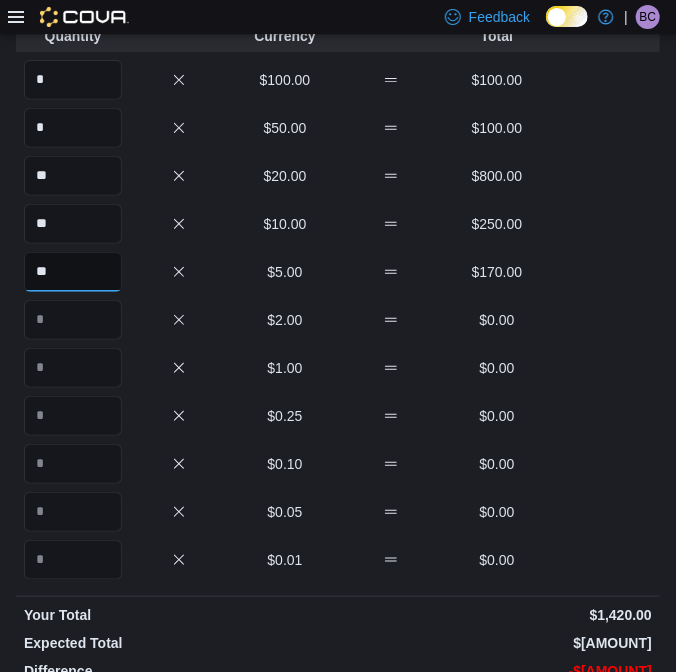 type on "**" 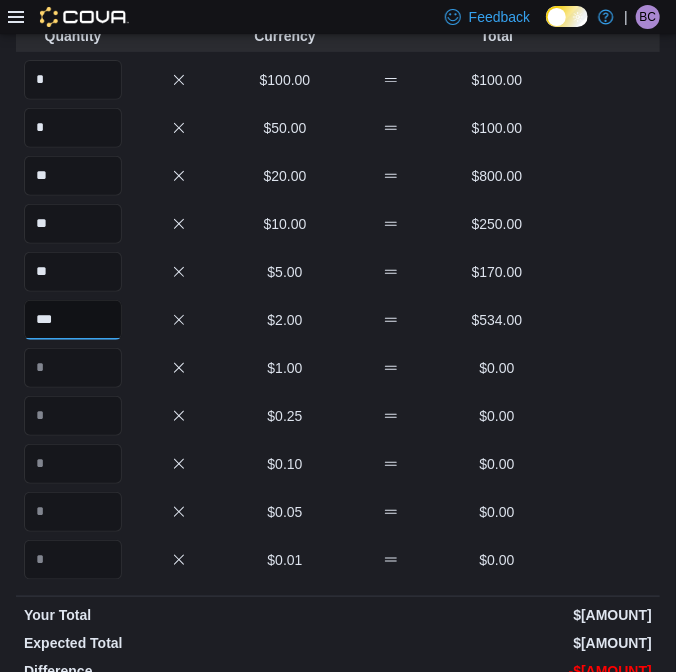 type on "***" 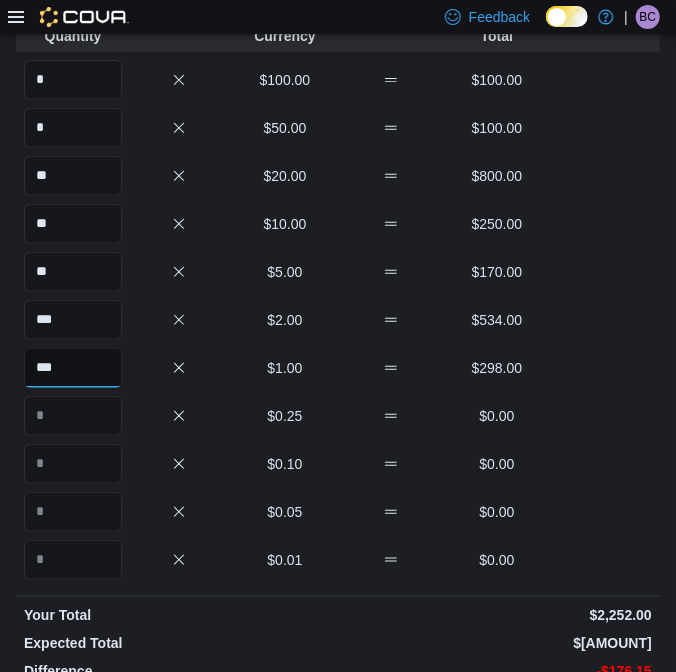type on "***" 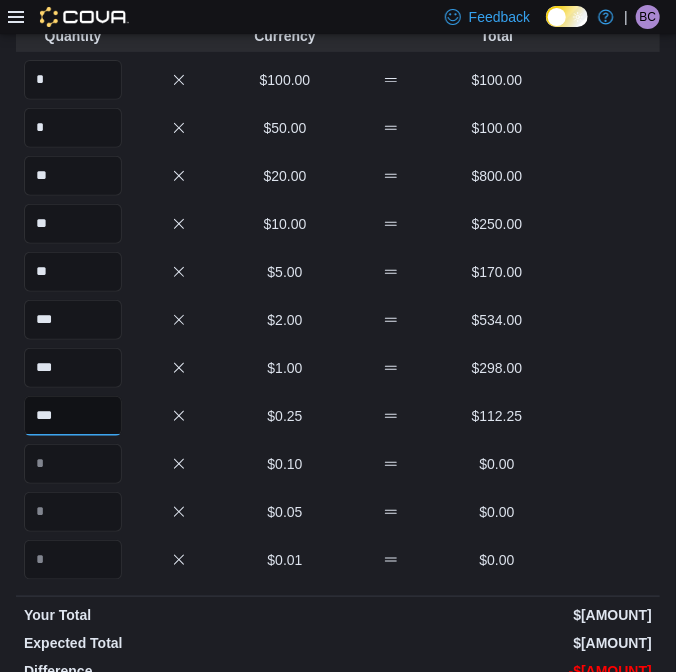 type on "***" 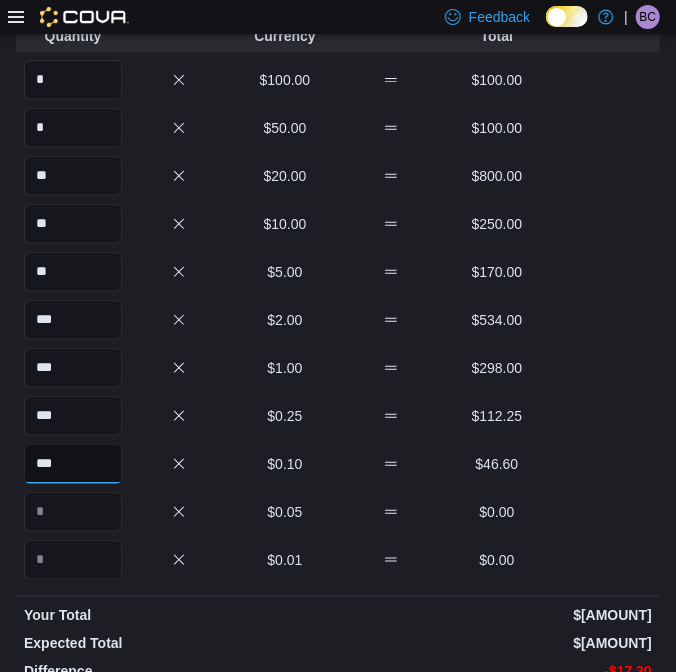 type on "***" 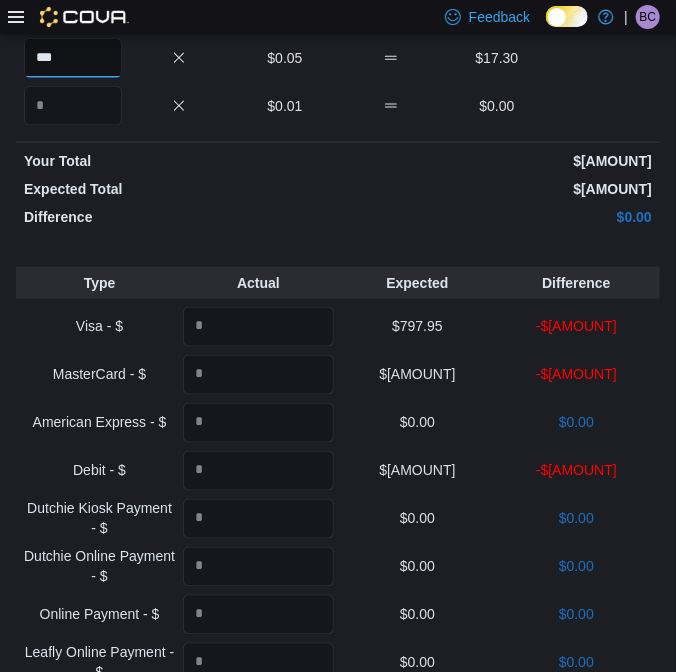 scroll, scrollTop: 696, scrollLeft: 0, axis: vertical 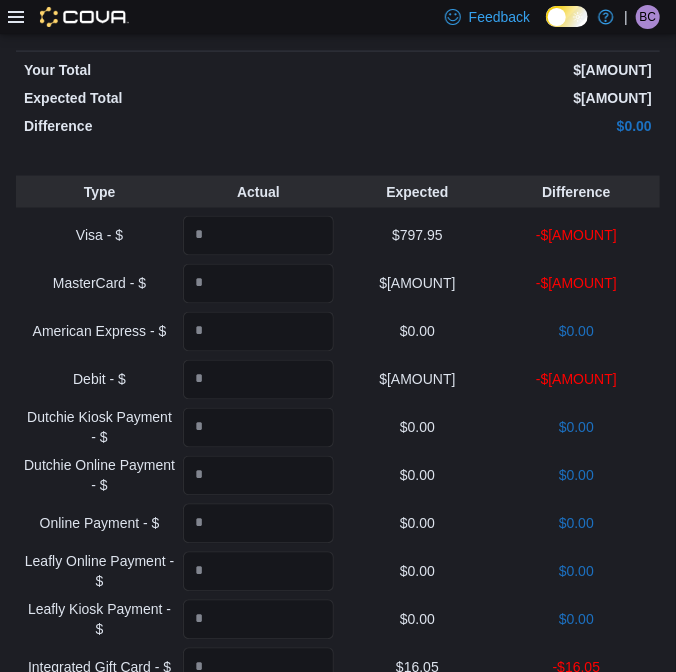 type on "***" 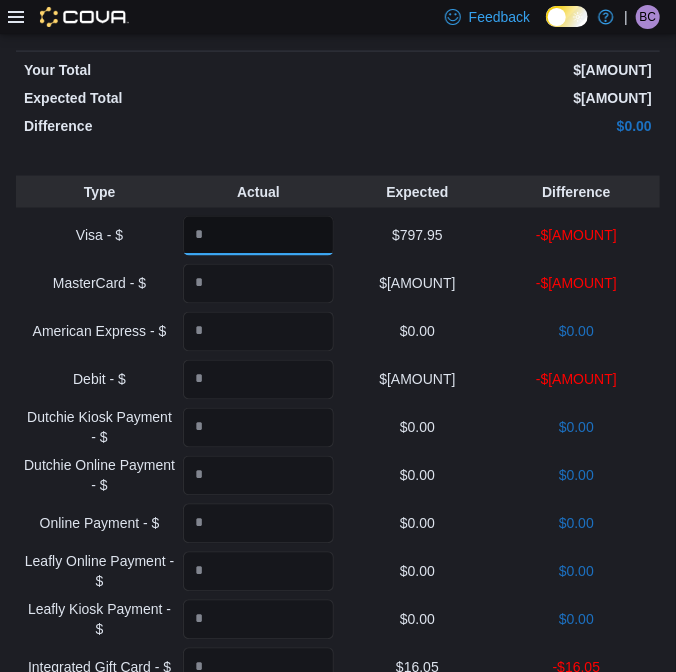 click at bounding box center [258, 236] 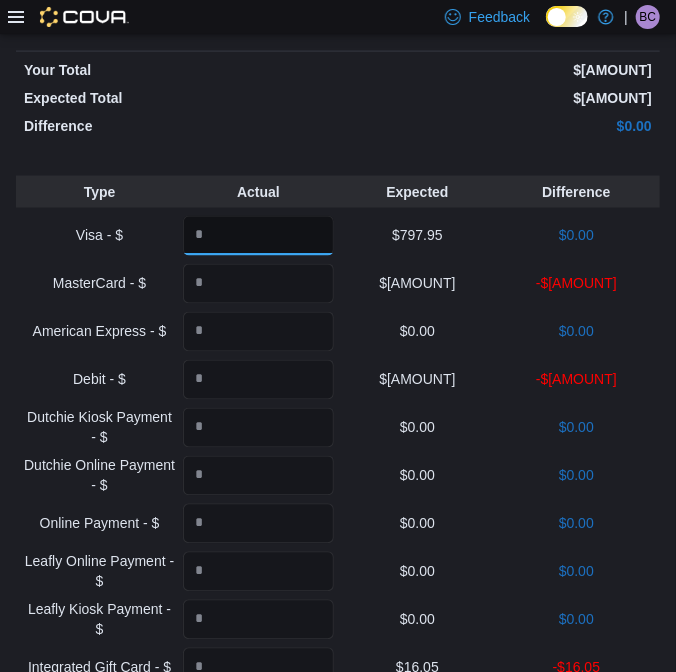 type on "******" 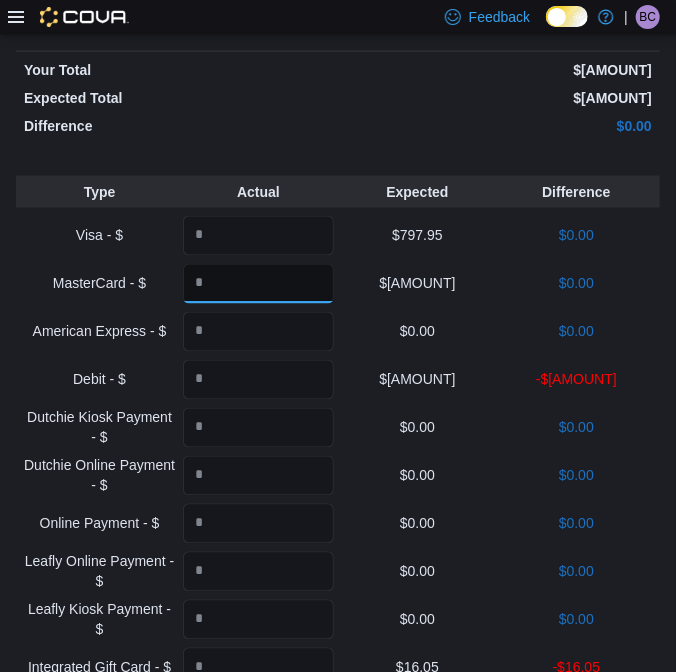type on "******" 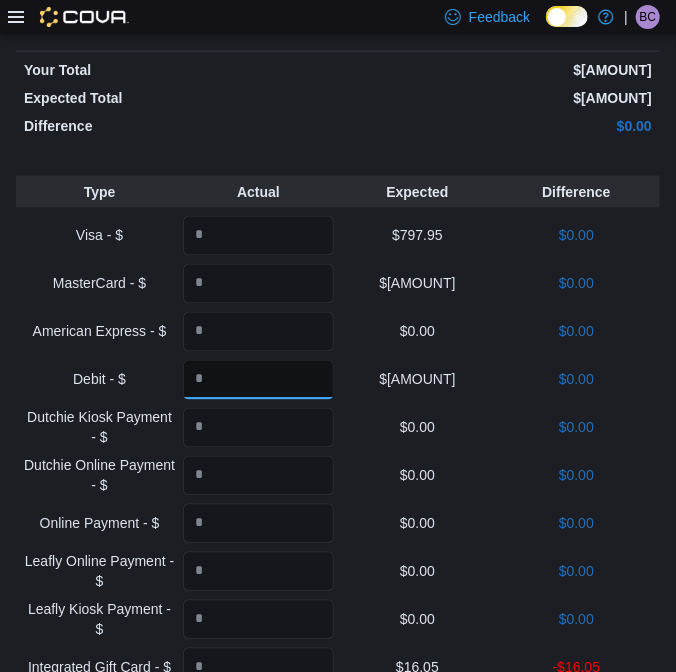 type on "*******" 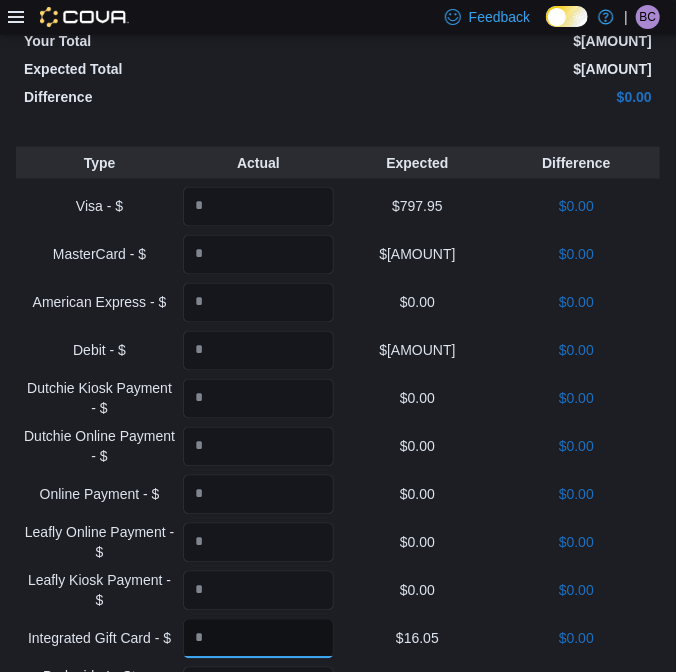 scroll, scrollTop: 1118, scrollLeft: 0, axis: vertical 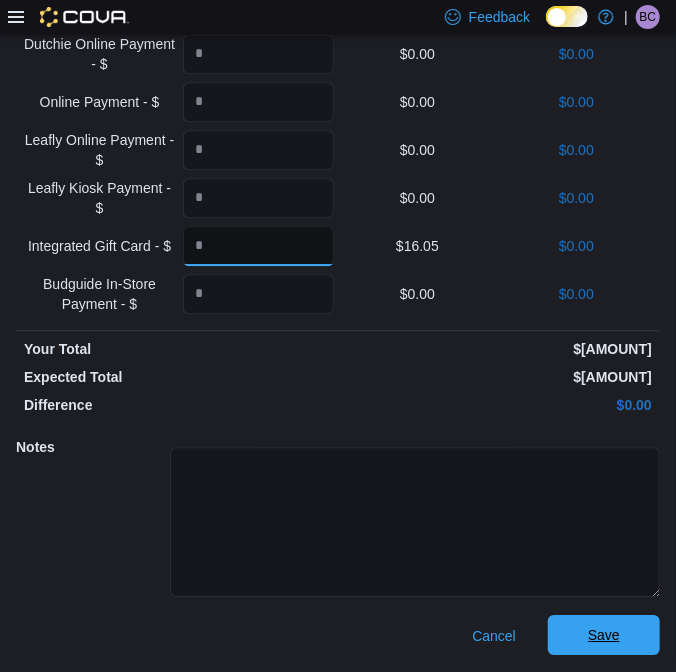 type on "*****" 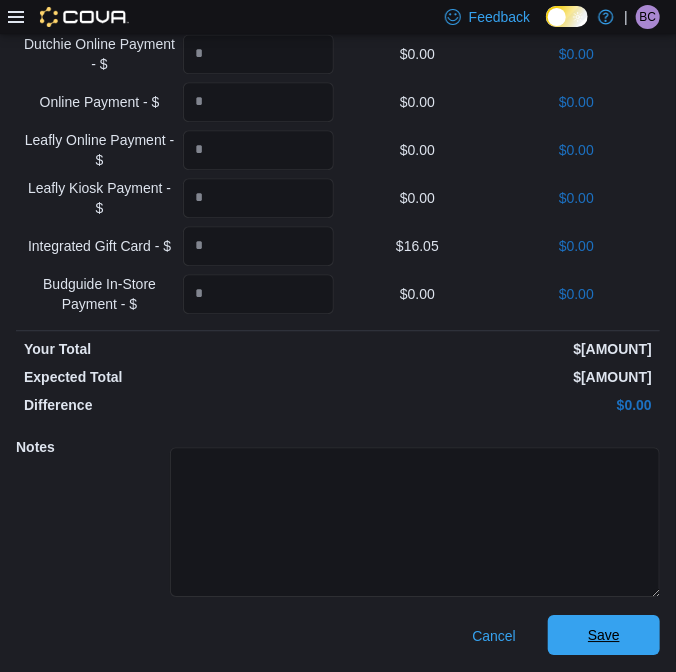 click on "Save" at bounding box center [604, 635] 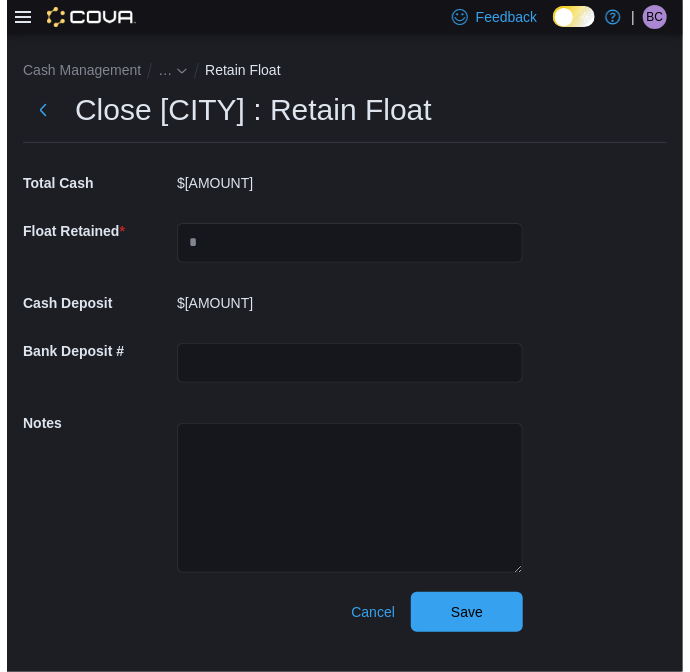 scroll, scrollTop: 0, scrollLeft: 0, axis: both 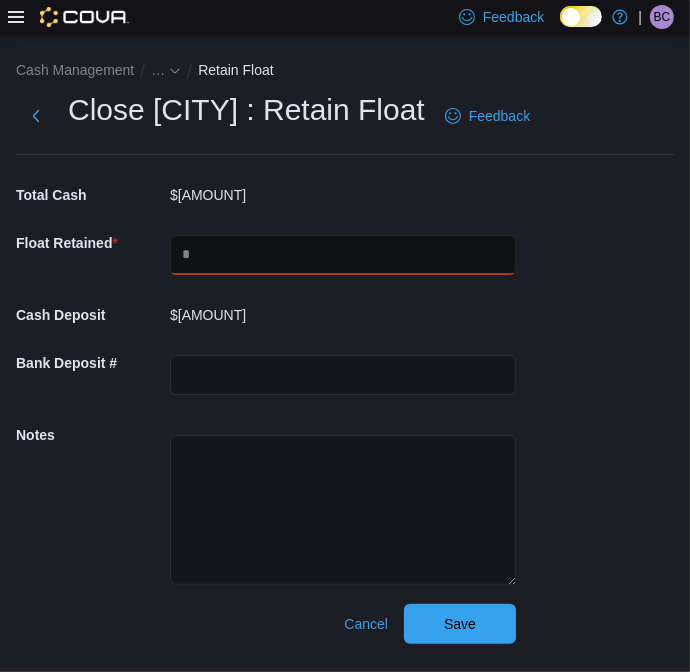 click at bounding box center (343, 255) 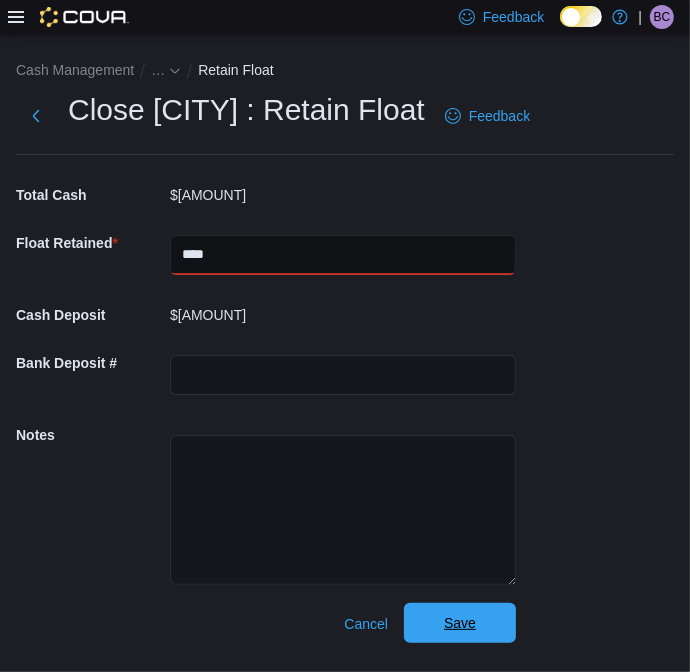 type on "****" 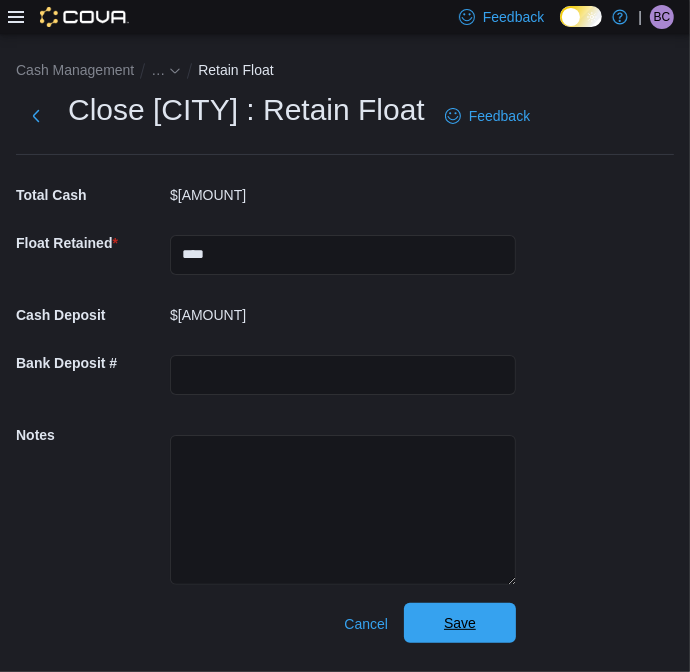 click on "Save" at bounding box center [460, 623] 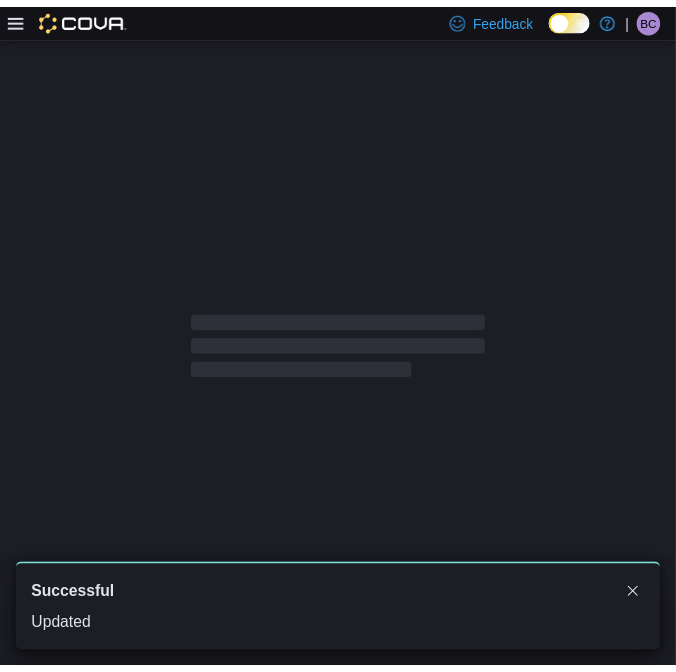 scroll, scrollTop: 0, scrollLeft: 0, axis: both 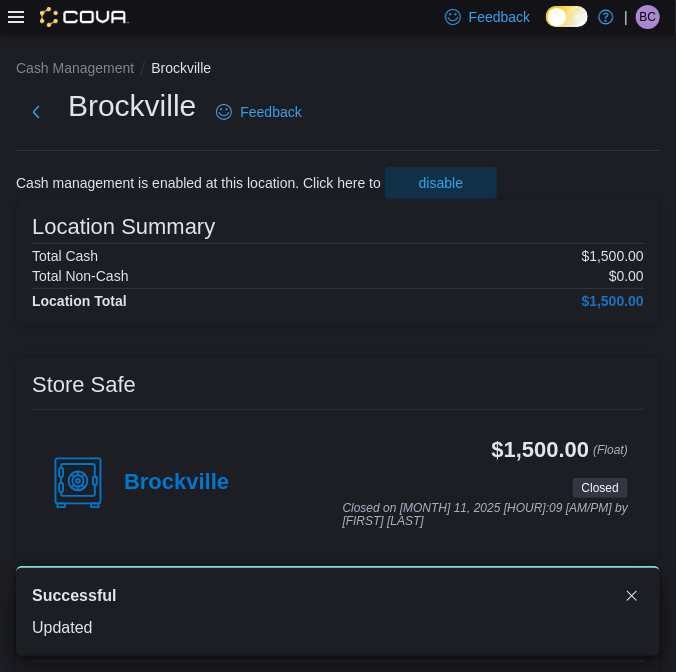 click on "BC" at bounding box center (648, 17) 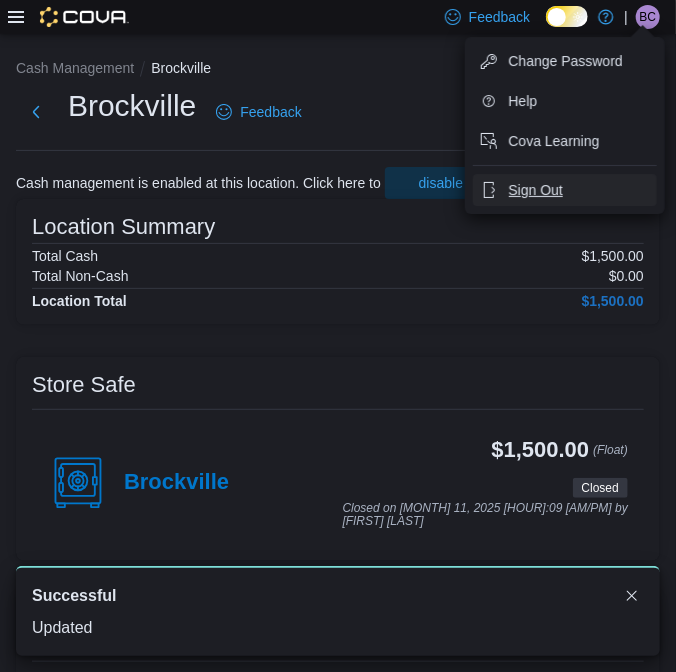 click on "Sign Out" at bounding box center [536, 190] 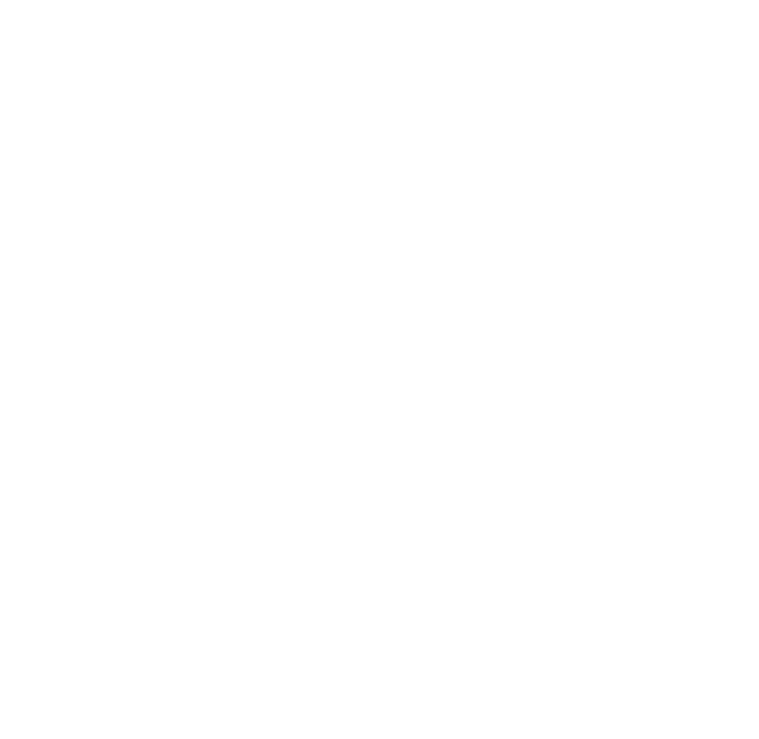 scroll, scrollTop: 0, scrollLeft: 0, axis: both 